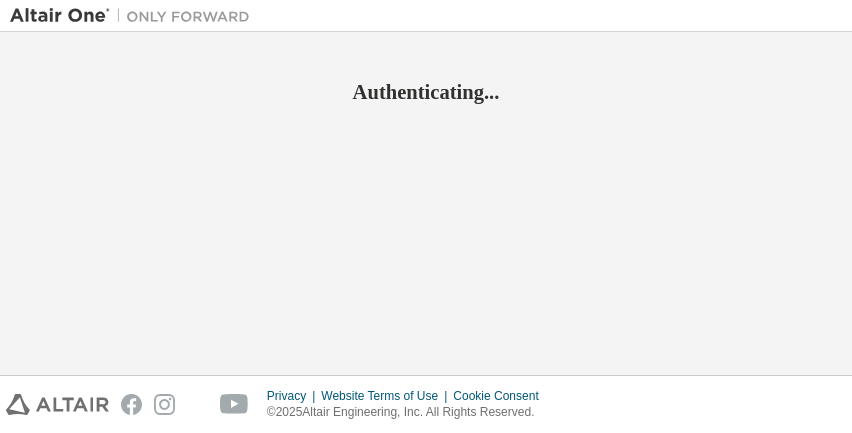 scroll, scrollTop: 0, scrollLeft: 0, axis: both 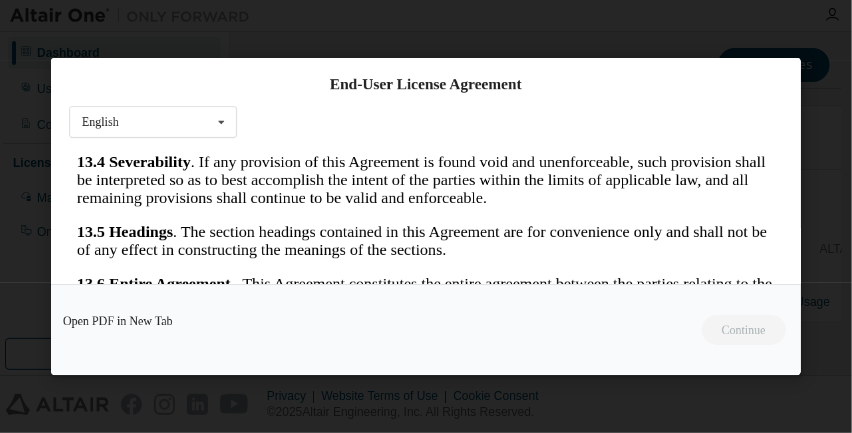 drag, startPoint x: 763, startPoint y: 181, endPoint x: 820, endPoint y: 445, distance: 270.0833 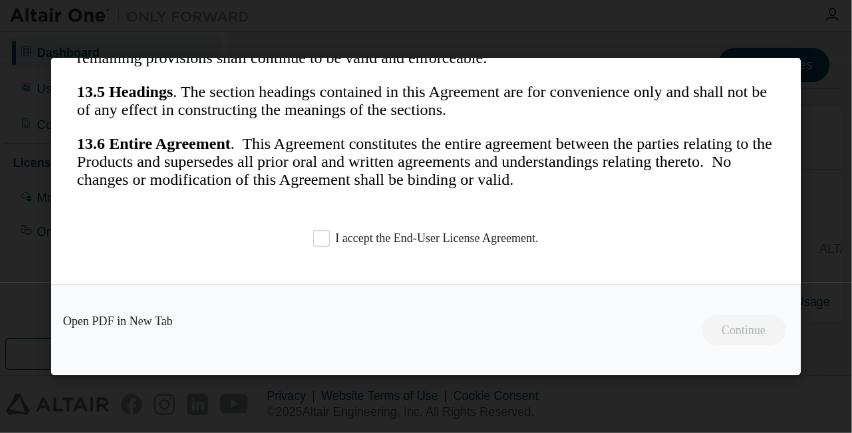 scroll, scrollTop: 140, scrollLeft: 0, axis: vertical 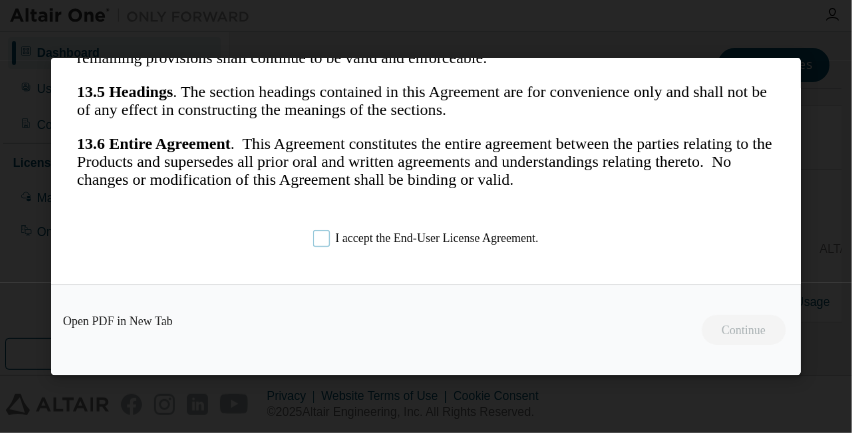 click on "I accept the End-User License Agreement." at bounding box center (426, 238) 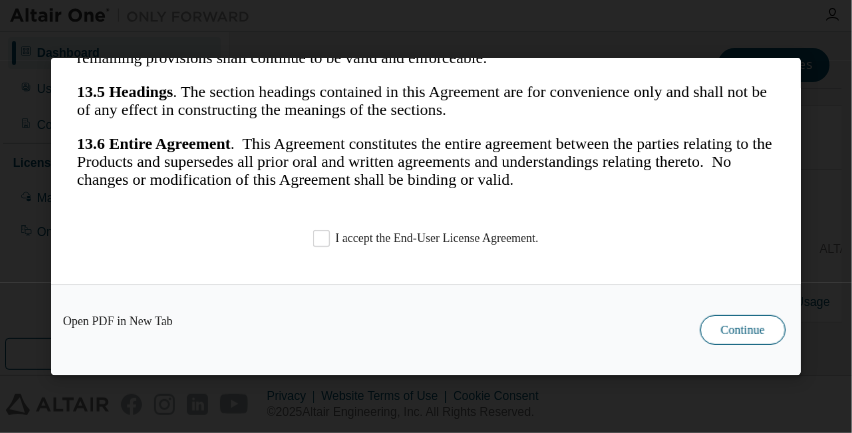 click on "Continue" at bounding box center (743, 330) 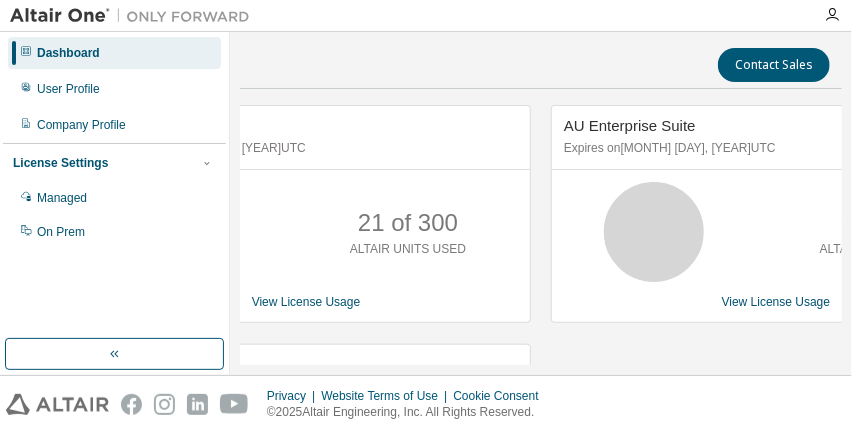 drag, startPoint x: 477, startPoint y: 364, endPoint x: 371, endPoint y: 359, distance: 106.11786 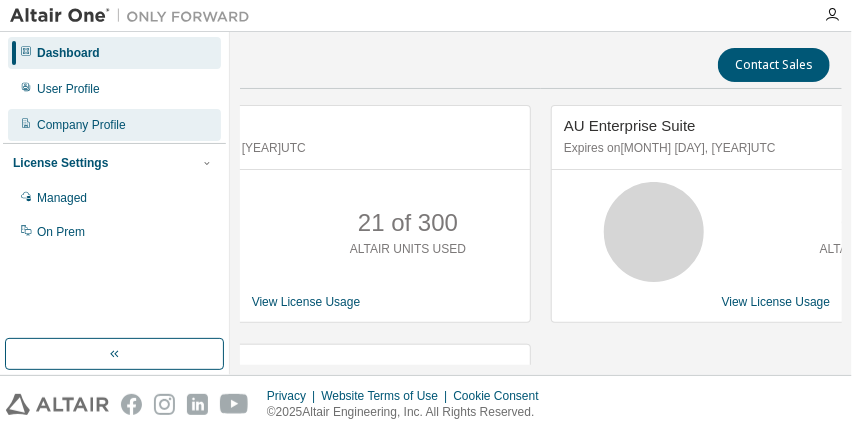click on "Company Profile" at bounding box center [81, 125] 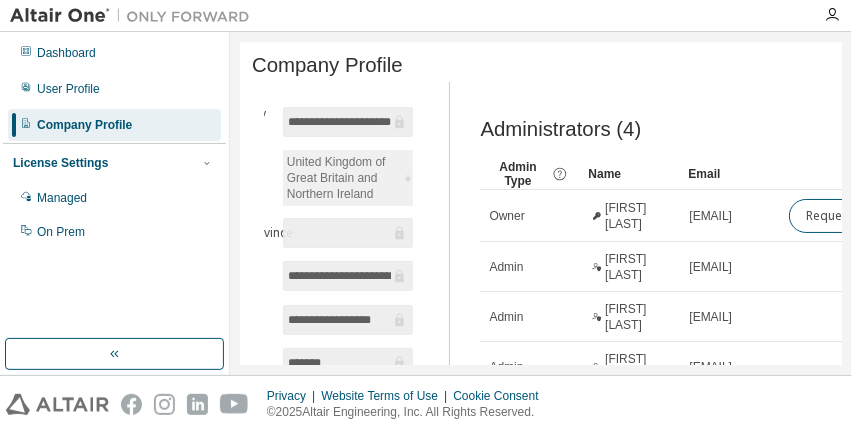 scroll, scrollTop: 0, scrollLeft: 95, axis: horizontal 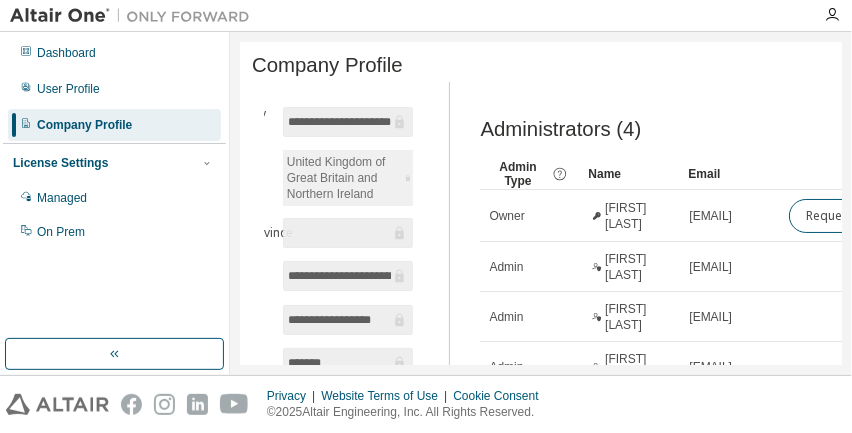 drag, startPoint x: 386, startPoint y: 126, endPoint x: 438, endPoint y: 126, distance: 52 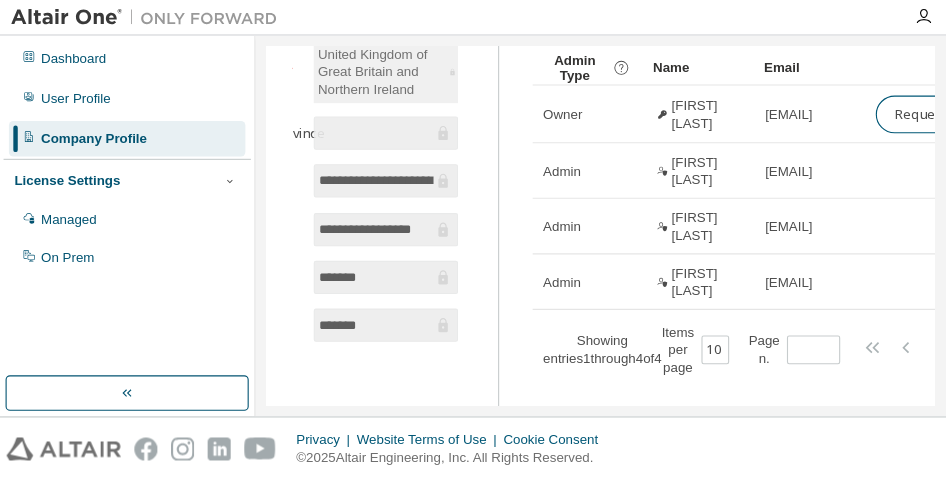 scroll, scrollTop: 0, scrollLeft: 0, axis: both 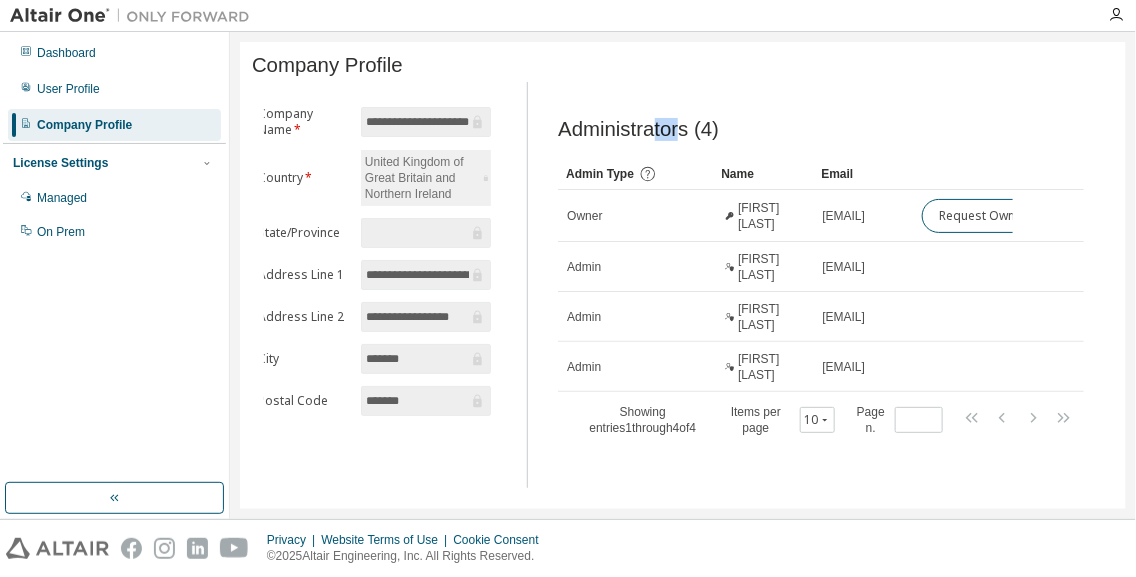 drag, startPoint x: 660, startPoint y: 136, endPoint x: 690, endPoint y: 132, distance: 30.265491 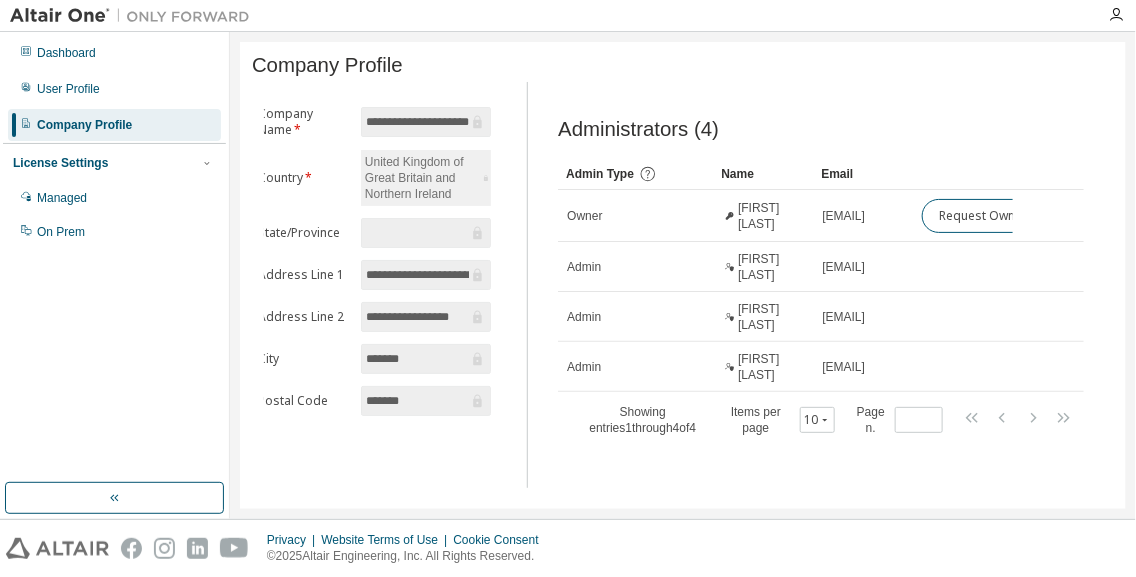 drag, startPoint x: 690, startPoint y: 132, endPoint x: 968, endPoint y: 133, distance: 278.0018 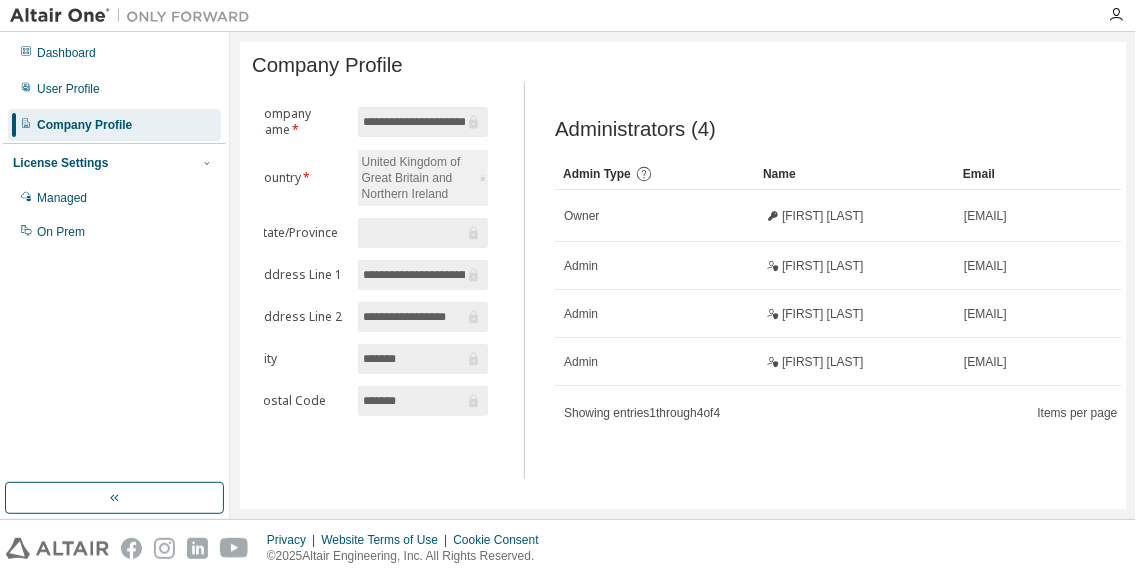 scroll, scrollTop: 0, scrollLeft: 0, axis: both 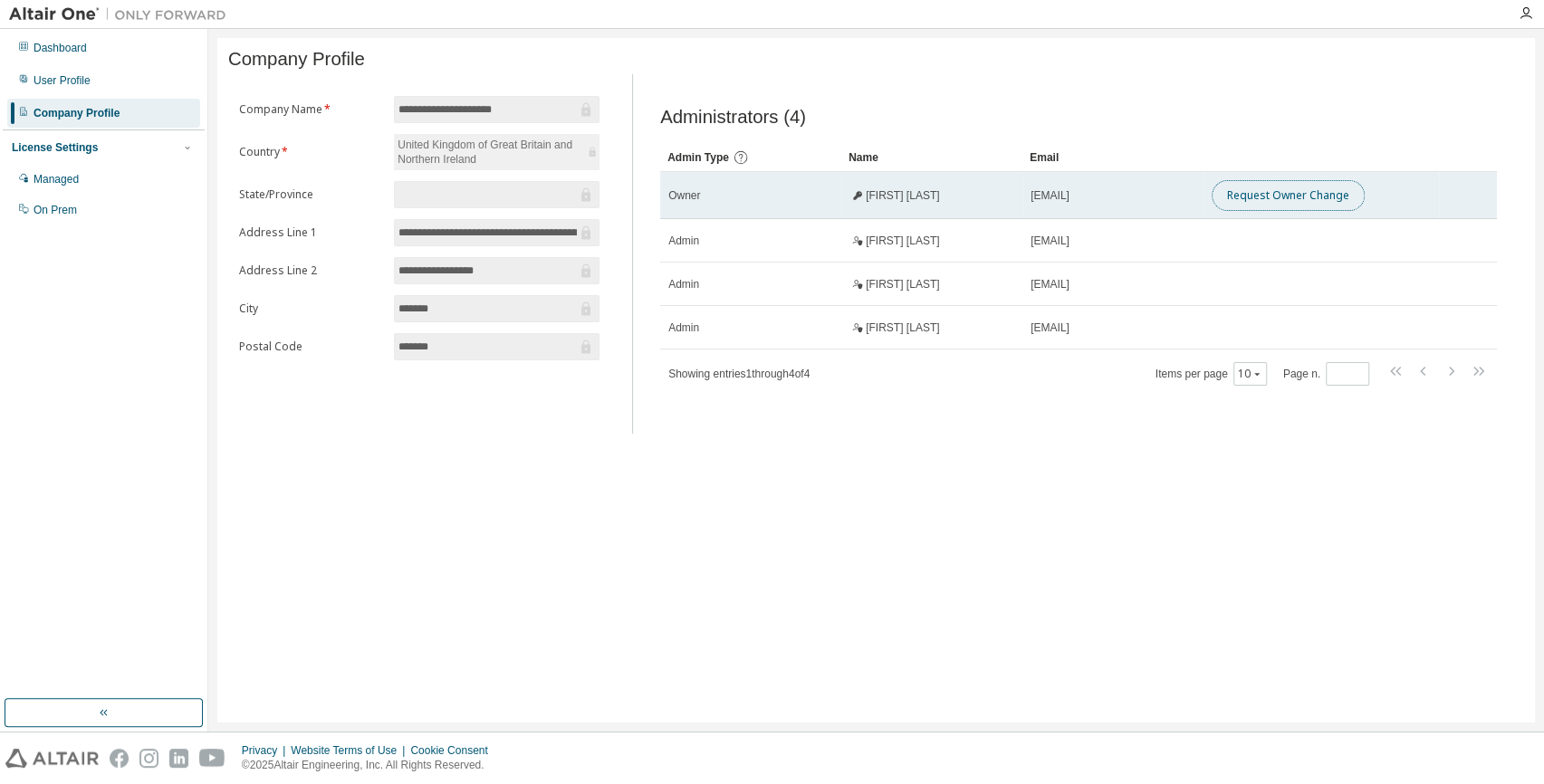click on "Request Owner Change" at bounding box center (1288, 196) 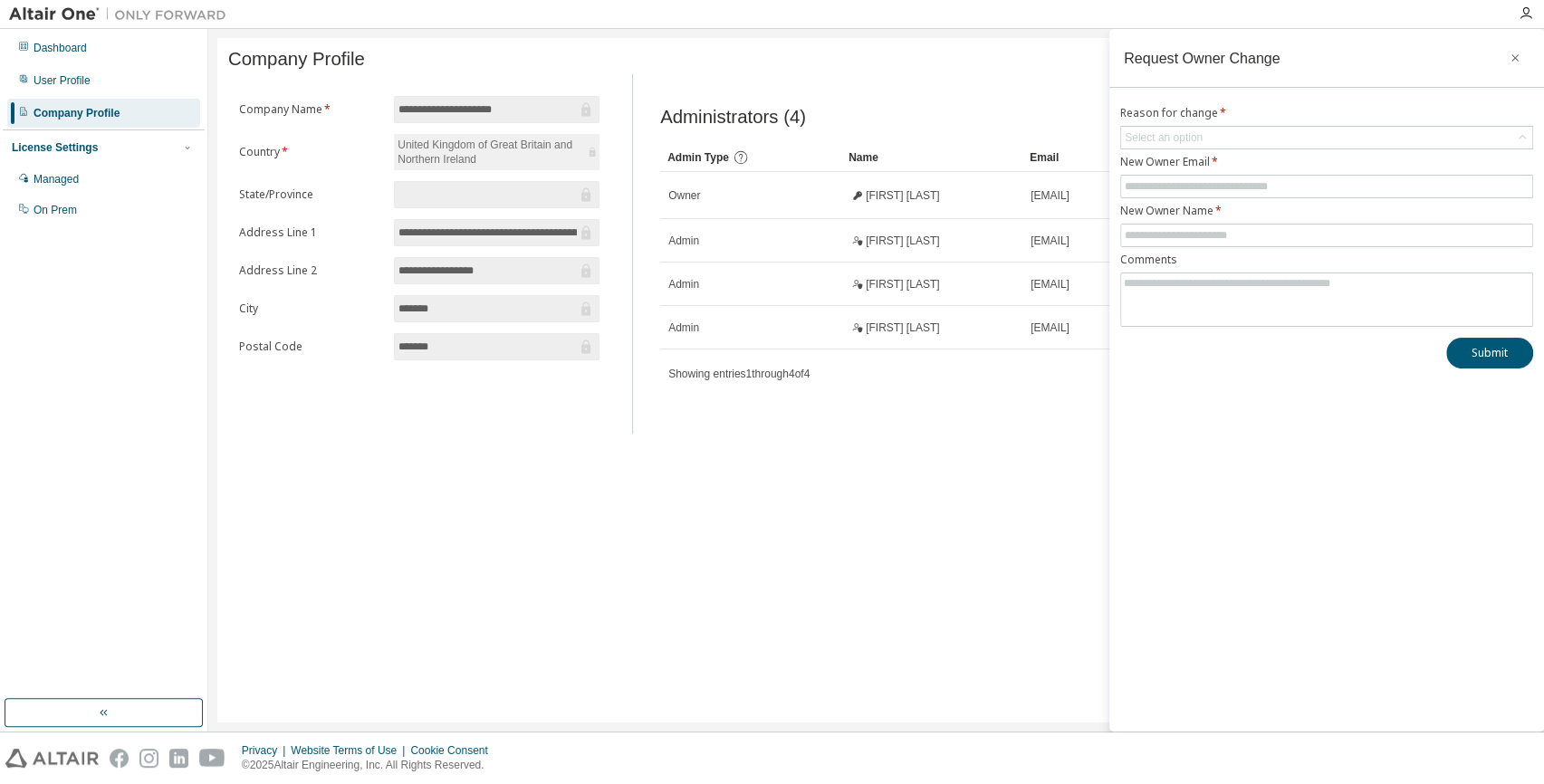 click on "**********" at bounding box center [876, 380] 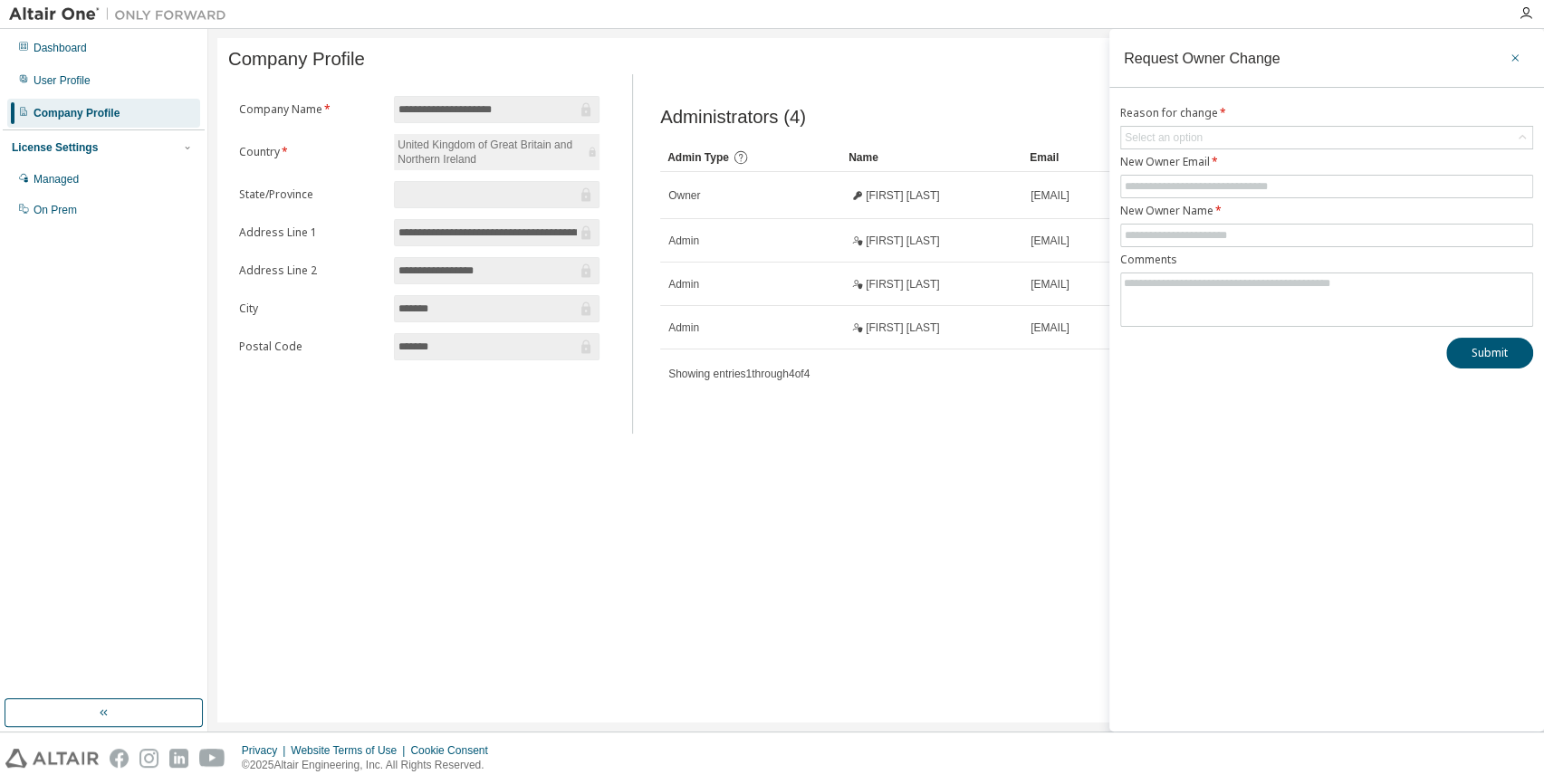 click 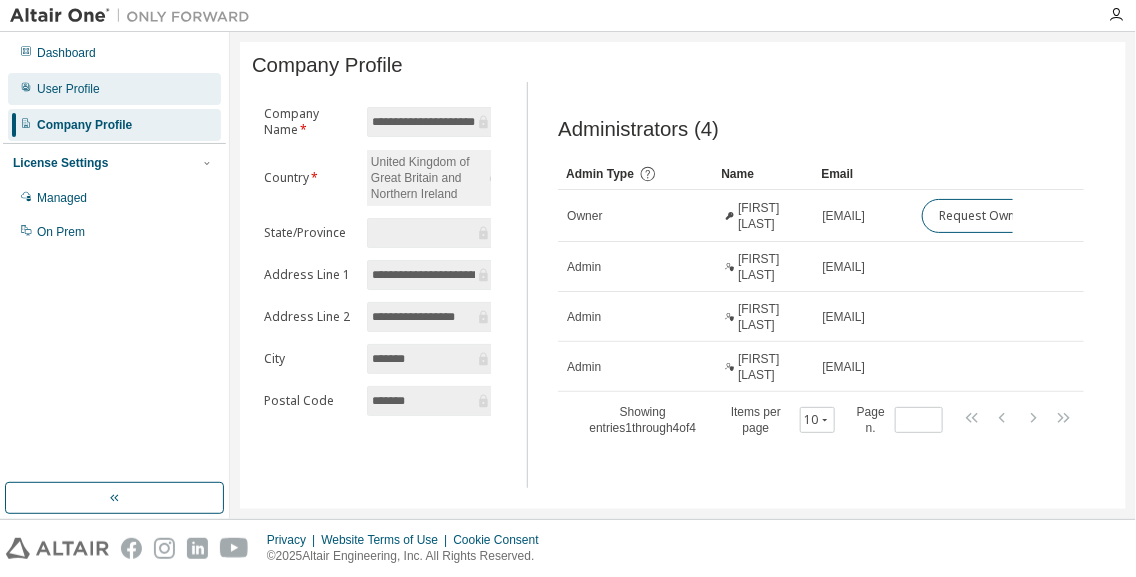 click on "User Profile" at bounding box center [114, 89] 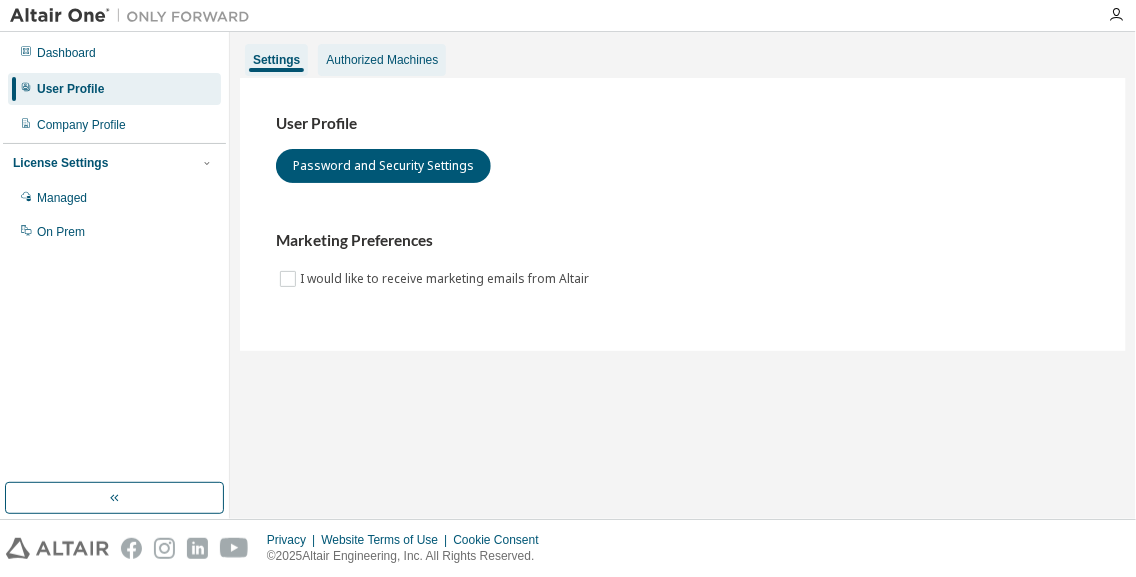 click on "Authorized Machines" at bounding box center (382, 60) 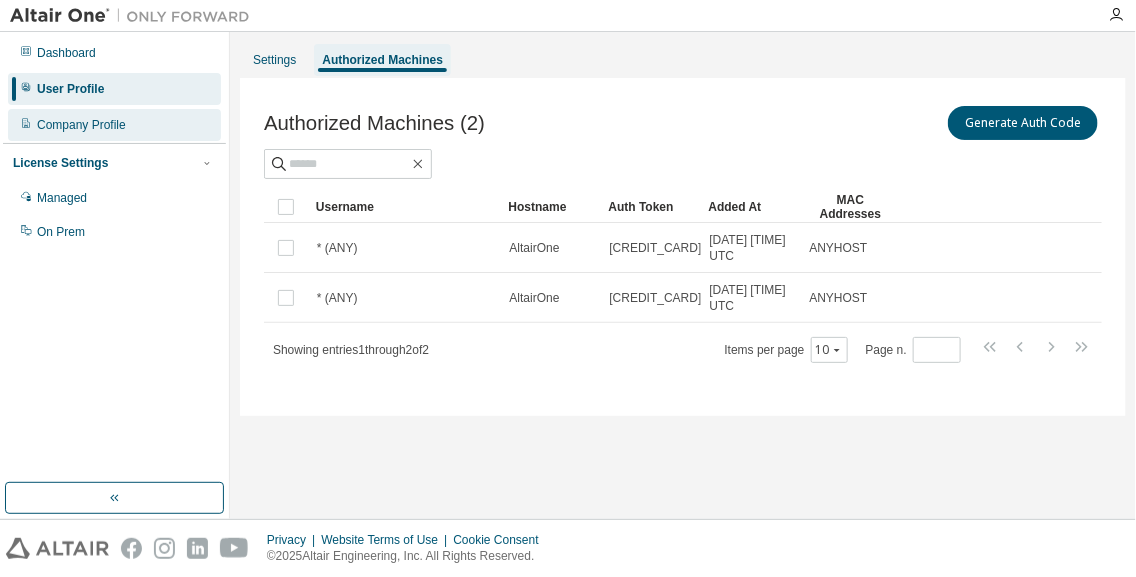 click on "Company Profile" at bounding box center (81, 125) 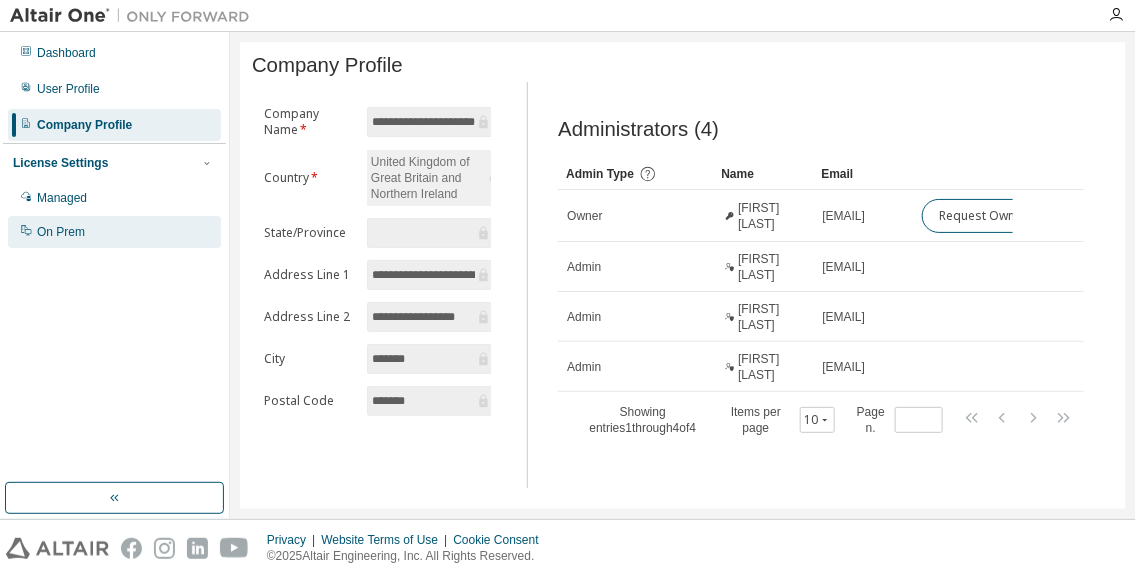 click on "On Prem" at bounding box center [114, 232] 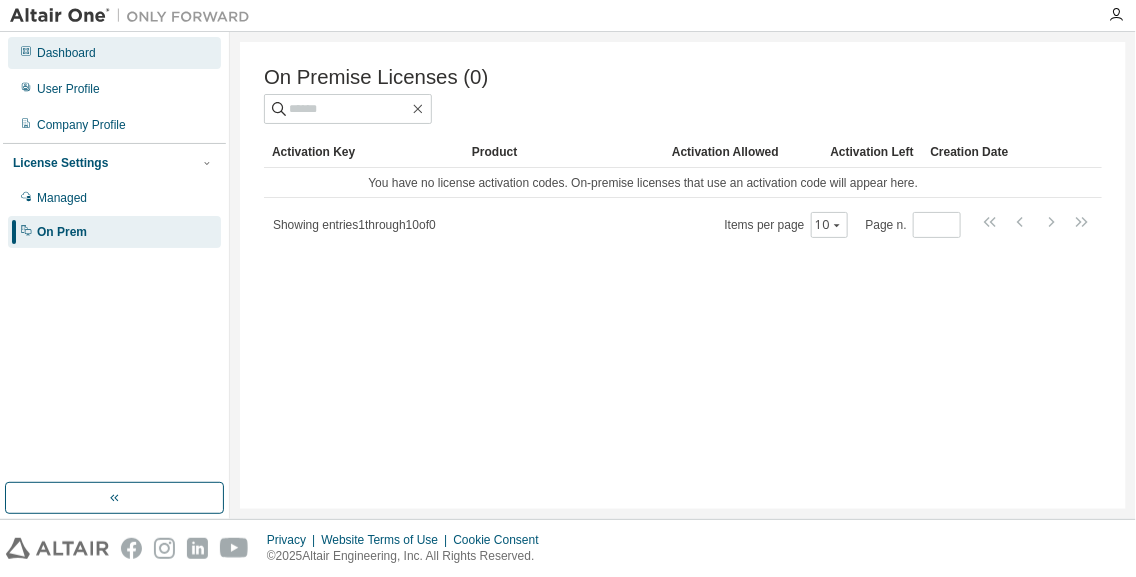 click on "Dashboard" at bounding box center (114, 53) 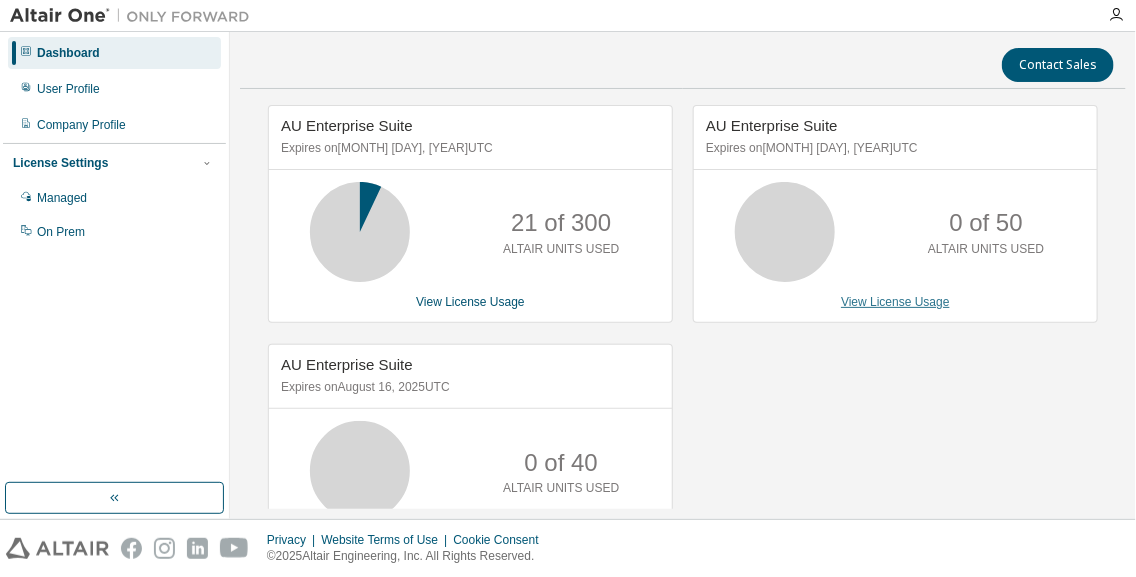 click on "View License Usage" at bounding box center (895, 302) 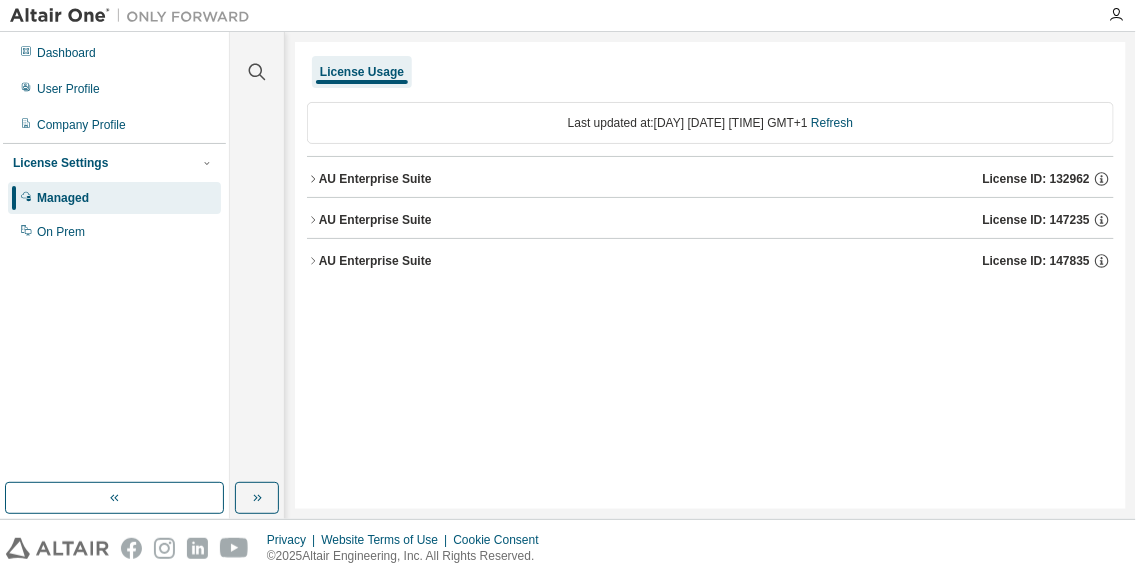 click 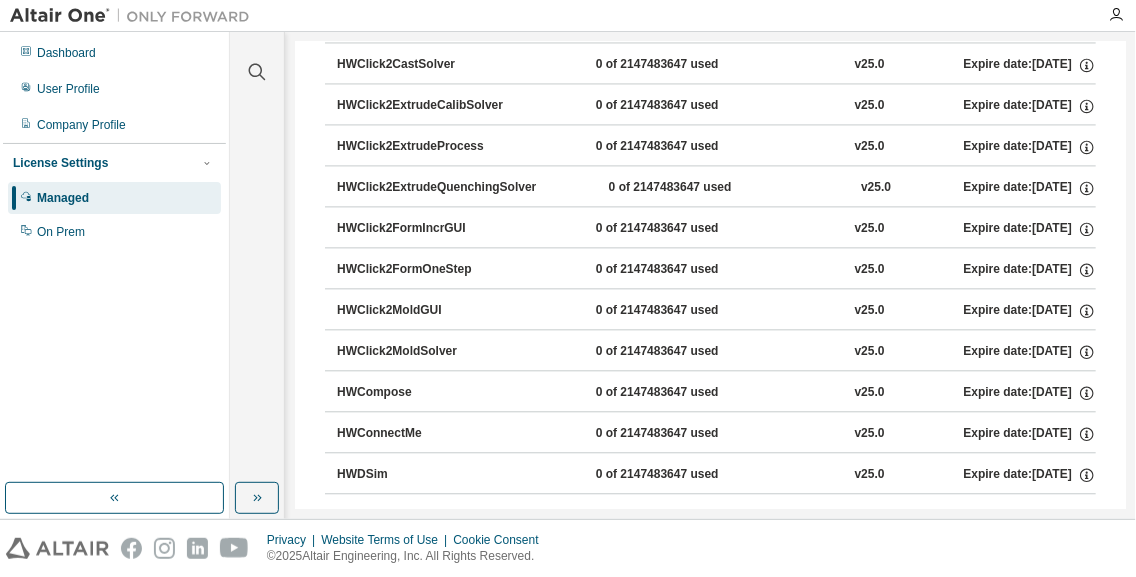 scroll, scrollTop: 1466, scrollLeft: 0, axis: vertical 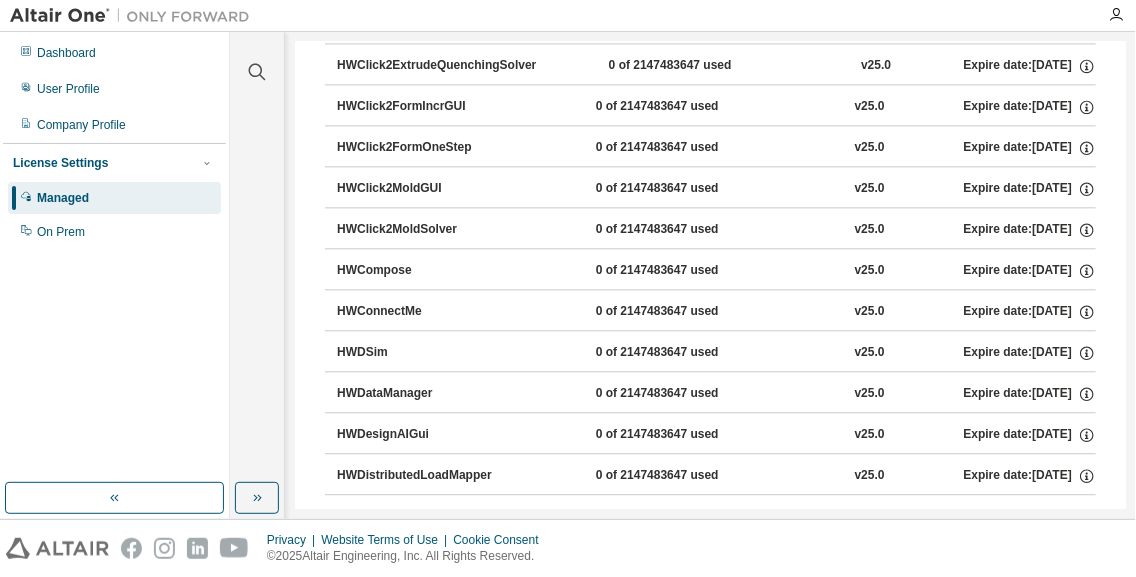 type 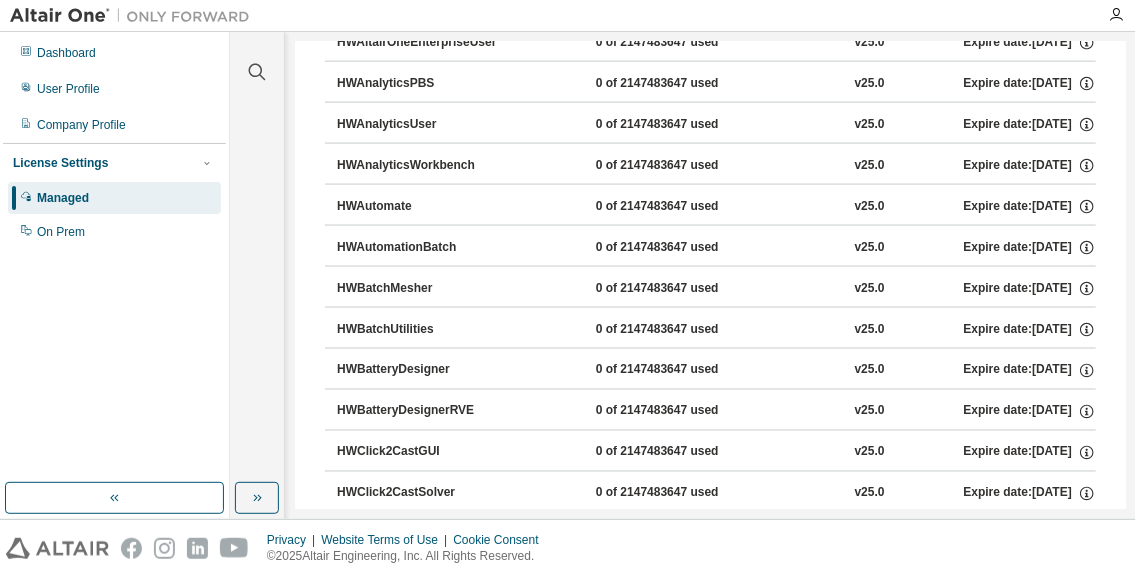 scroll, scrollTop: 4203, scrollLeft: 0, axis: vertical 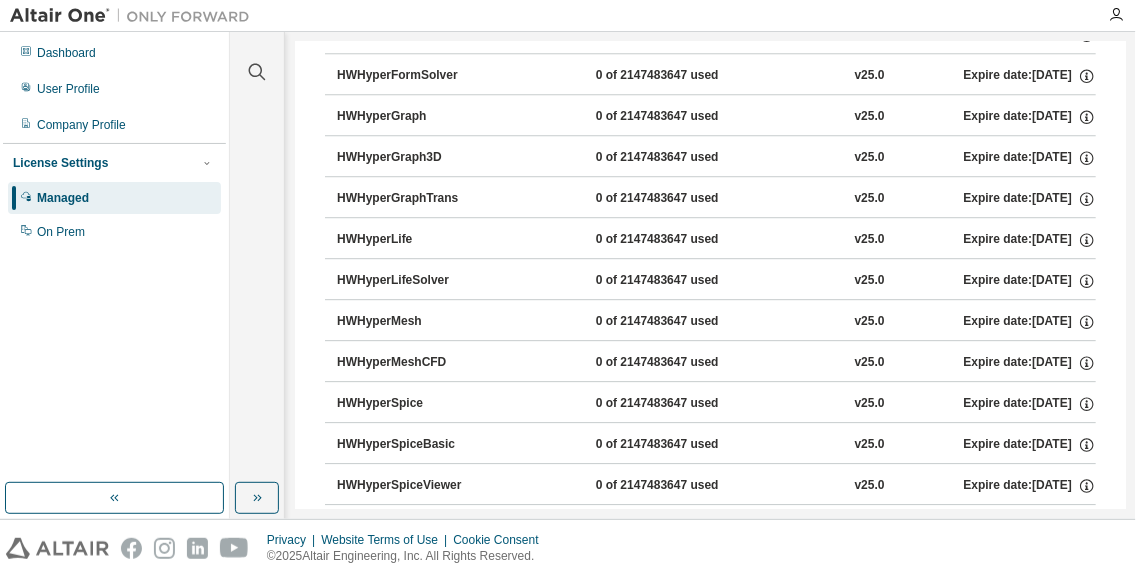 click on "HWHyperMesh 0 of 2147483647 used v25.0 Expire date:  2025-11-14" at bounding box center [716, 322] 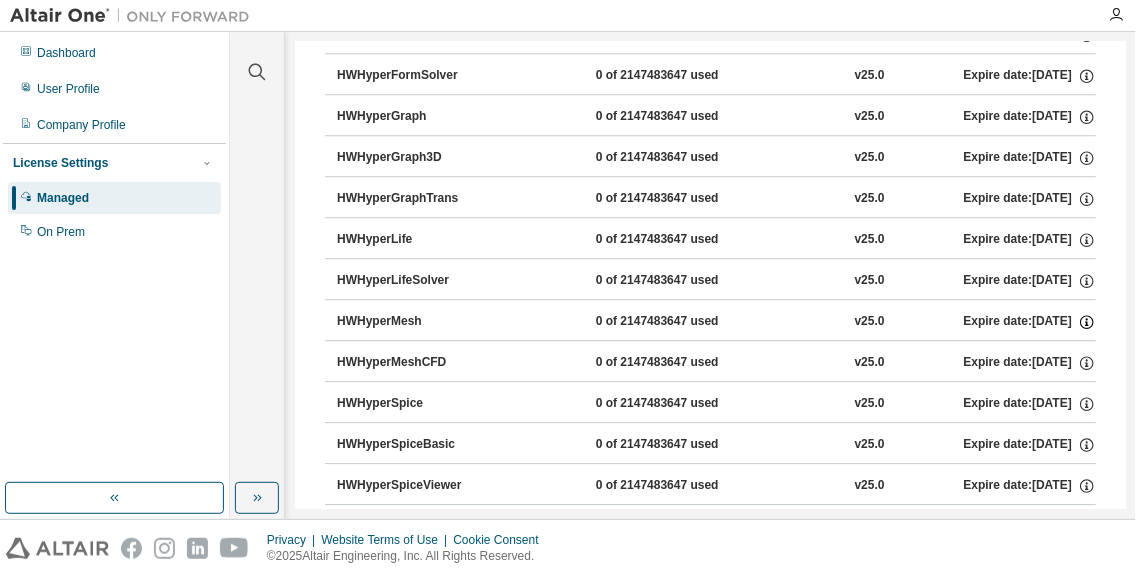 click 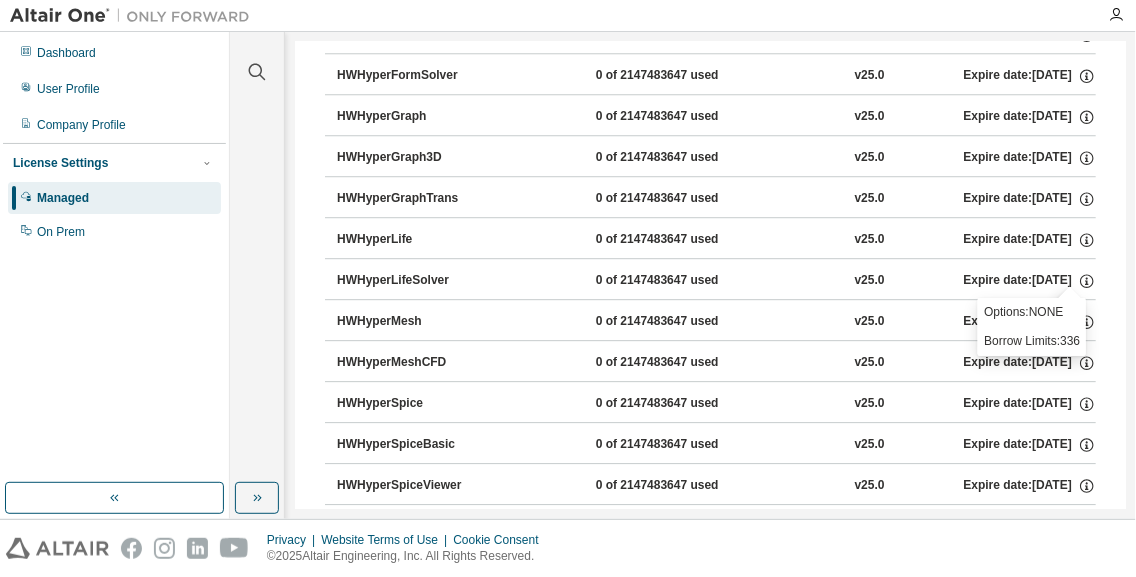 click on "HWHyperMesh" at bounding box center (427, 322) 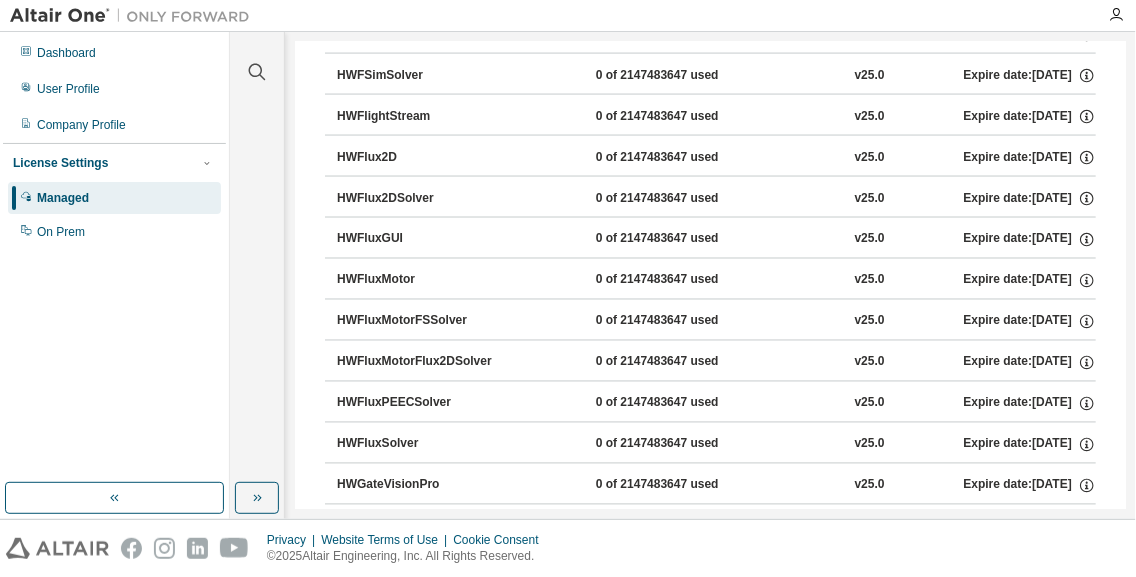 scroll, scrollTop: 0, scrollLeft: 0, axis: both 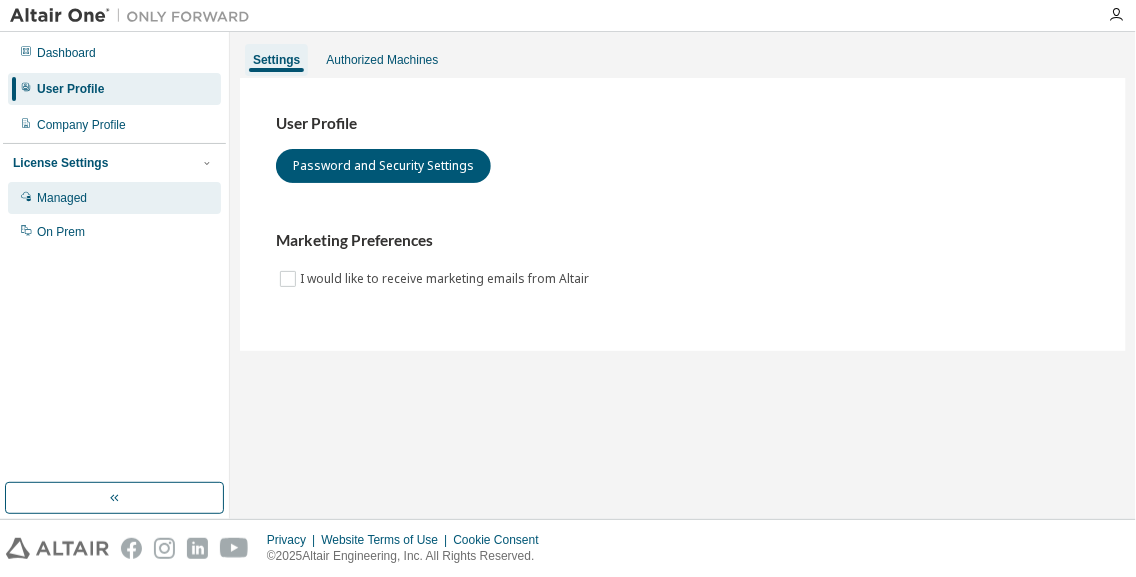click on "Managed" at bounding box center [62, 198] 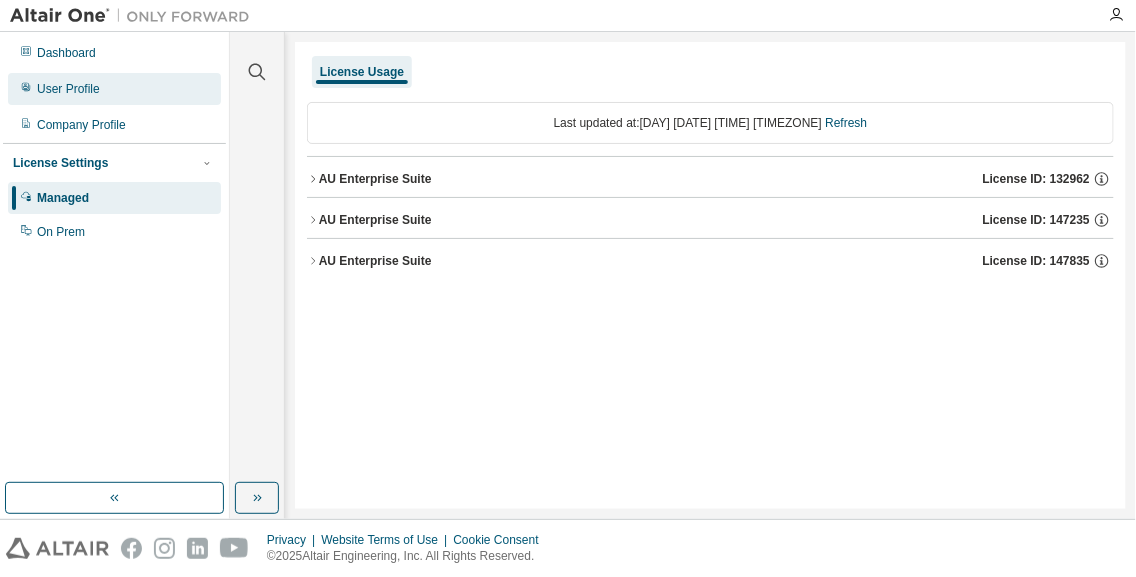click on "User Profile" at bounding box center [114, 89] 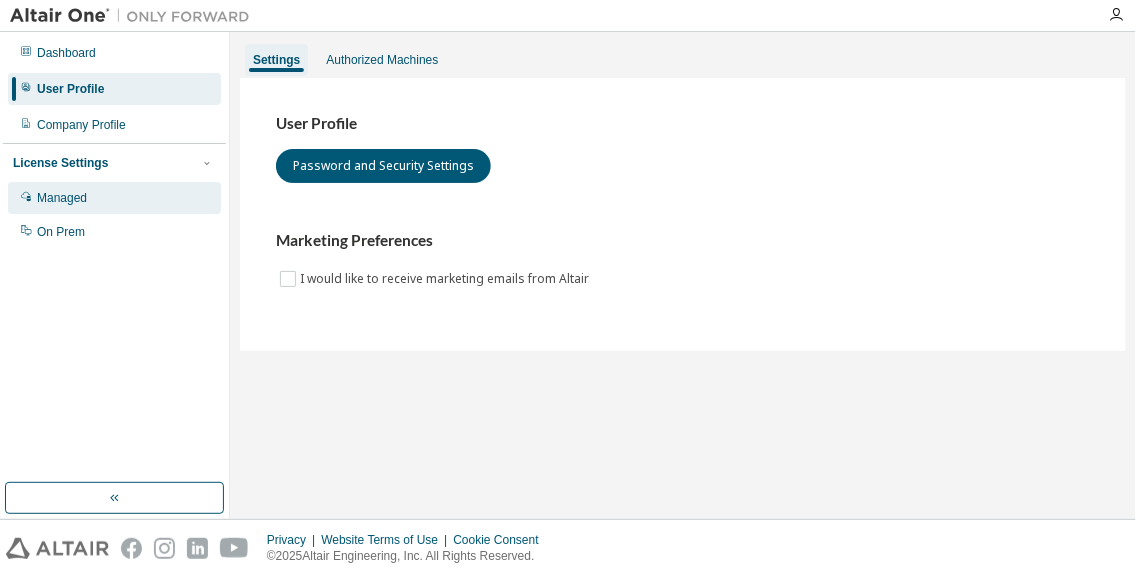 click on "Managed" at bounding box center [114, 198] 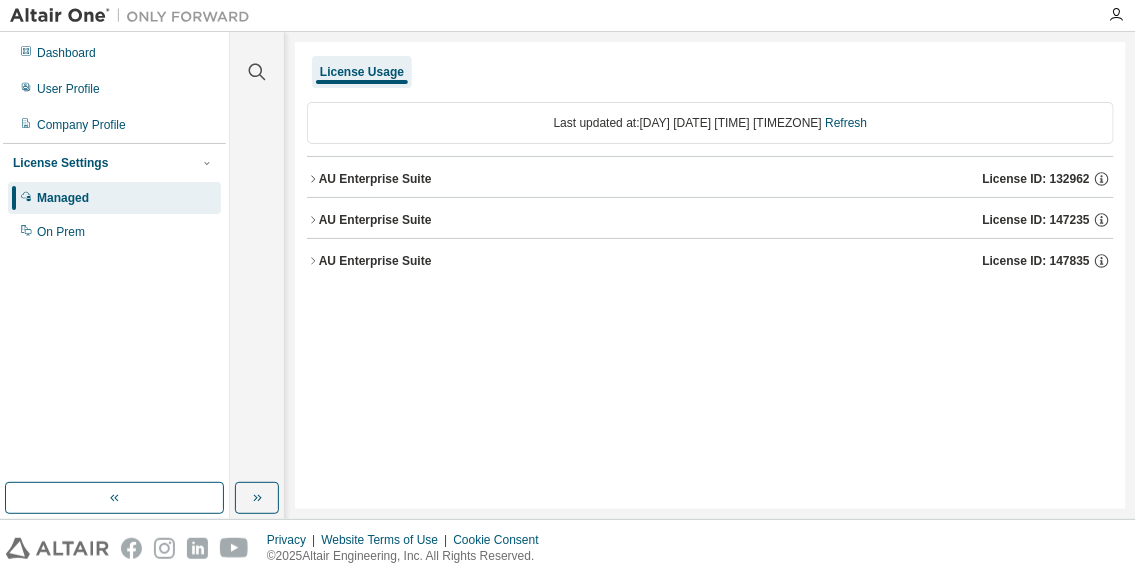 click on "AU Enterprise Suite" at bounding box center (375, 179) 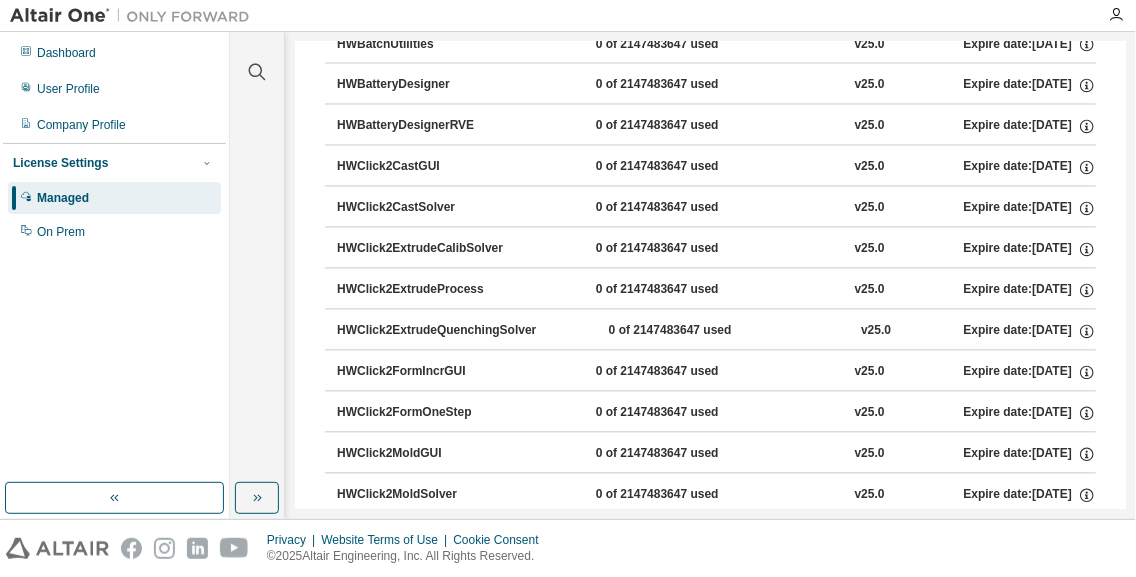 scroll, scrollTop: 1733, scrollLeft: 0, axis: vertical 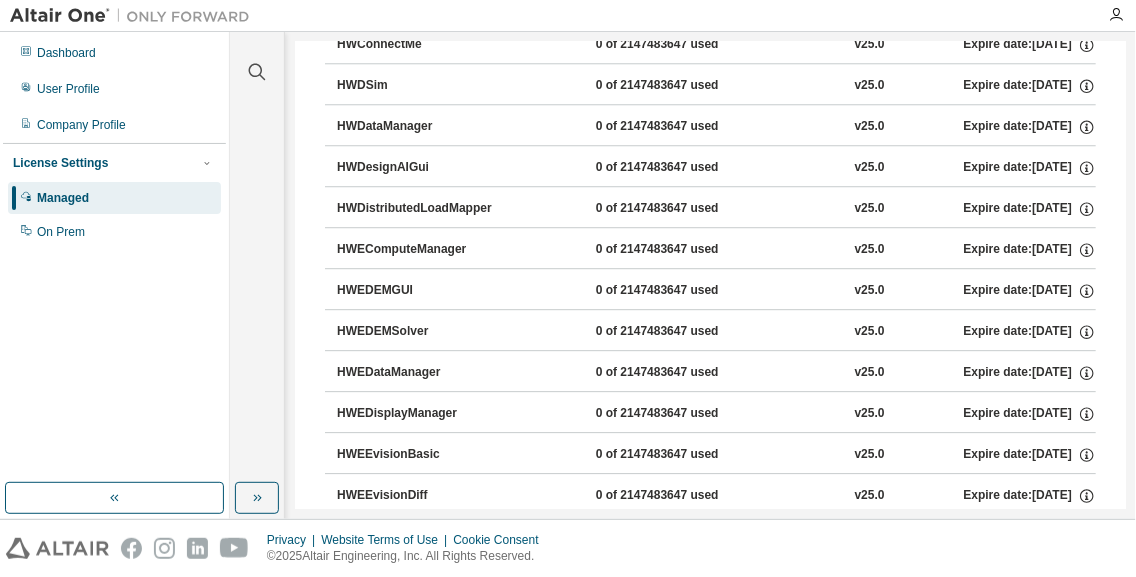 click on "HWEComputeManager" at bounding box center [427, 250] 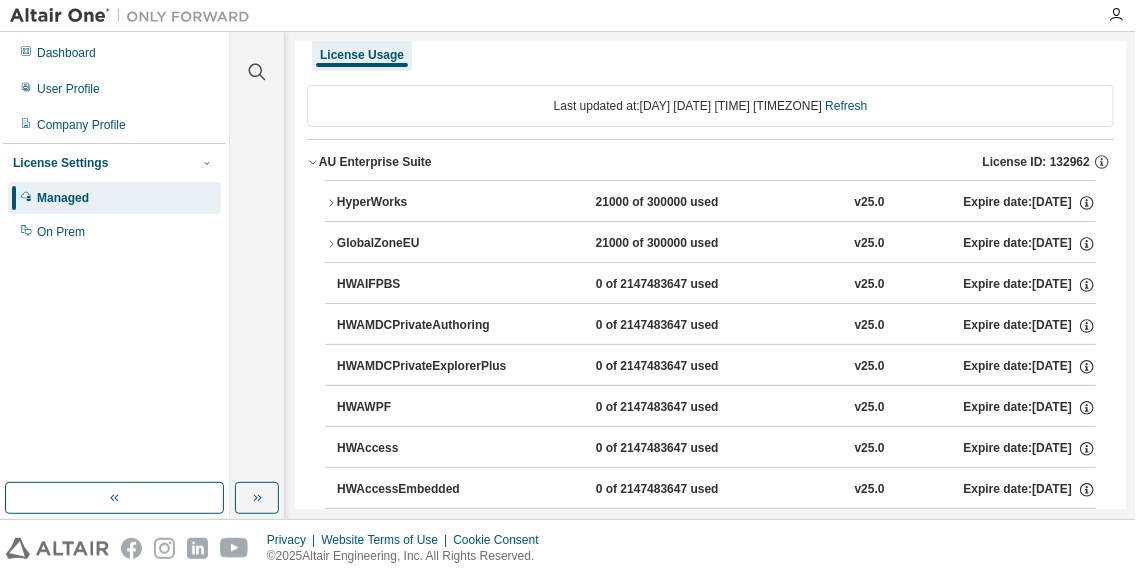 scroll, scrollTop: 0, scrollLeft: 0, axis: both 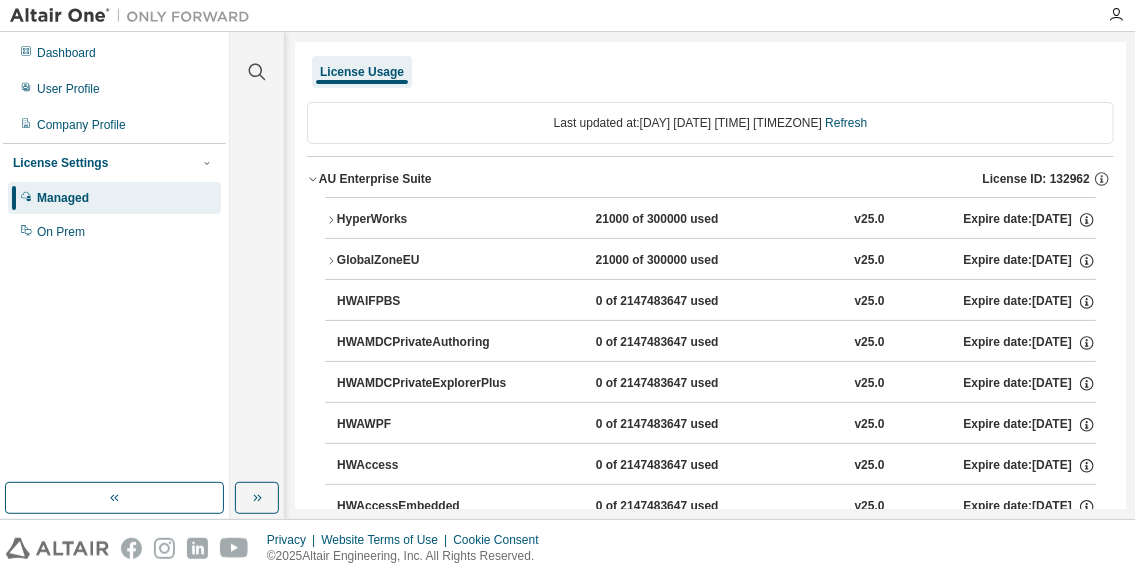 click 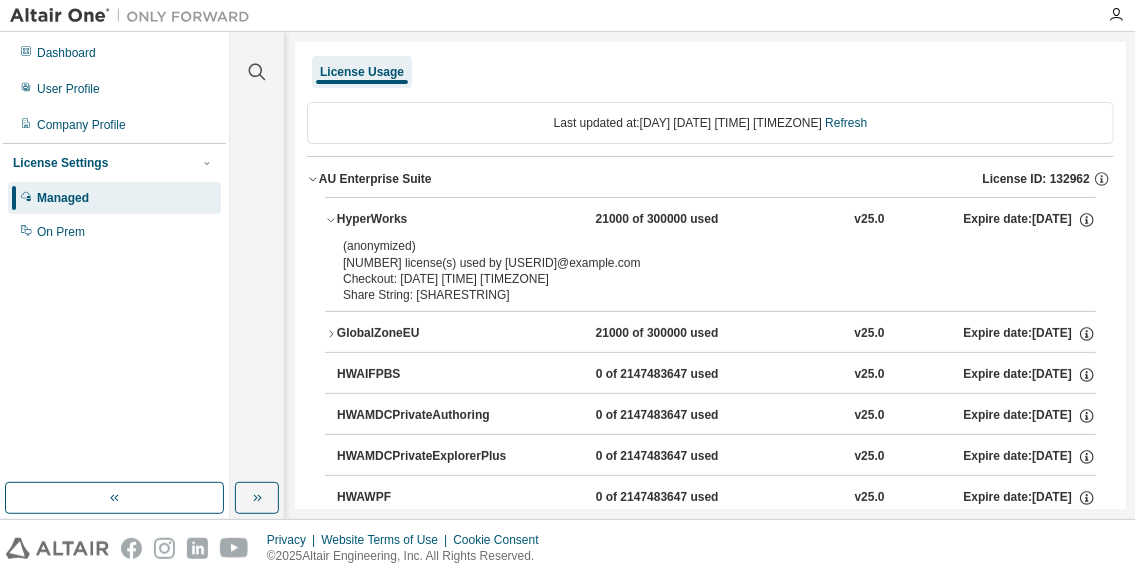 click 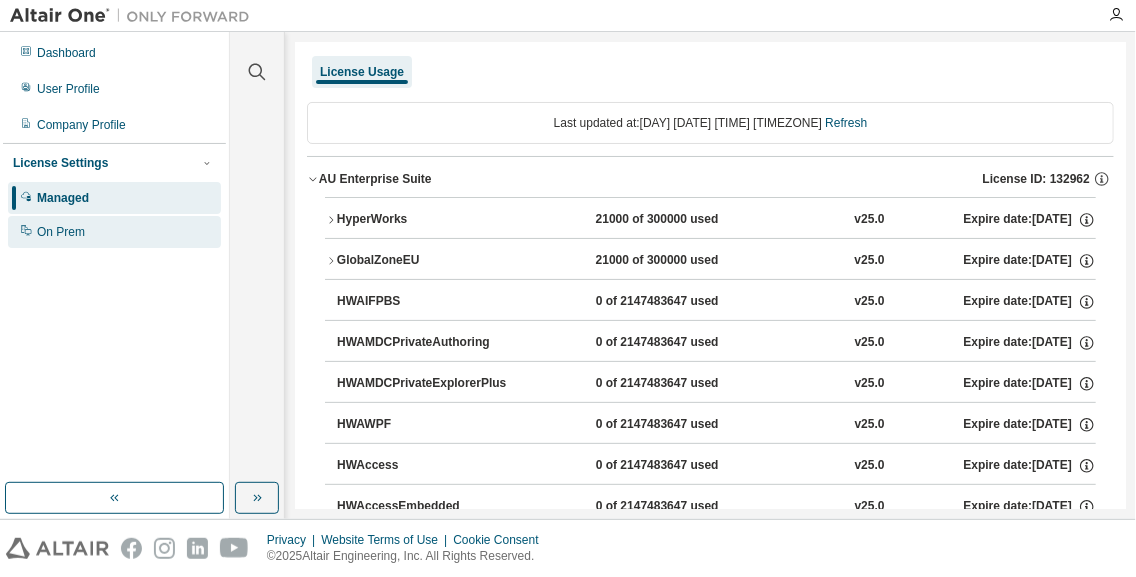 click on "On Prem" at bounding box center (61, 232) 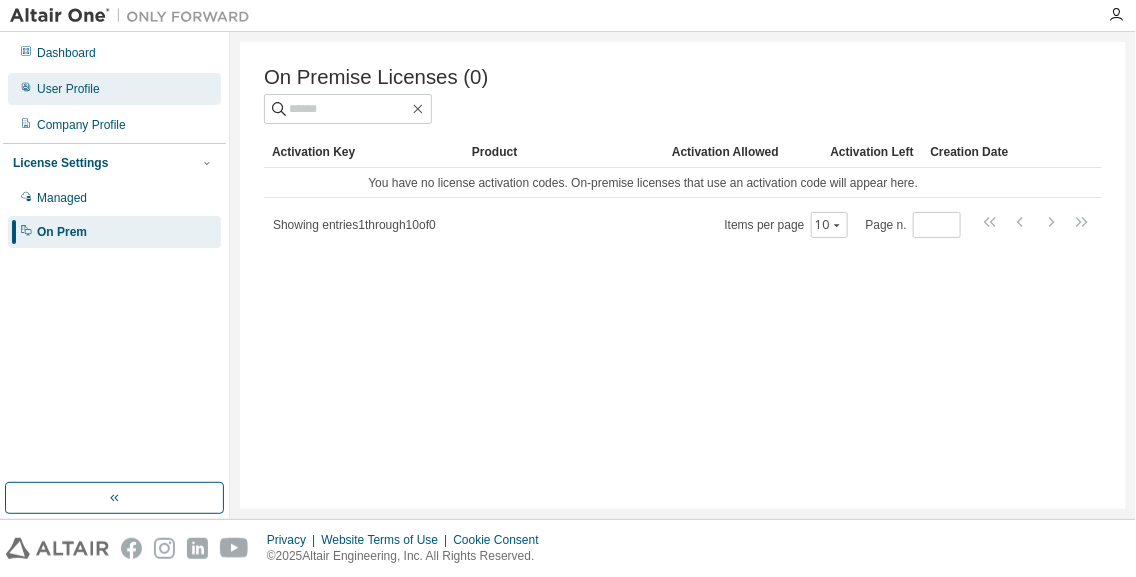 click 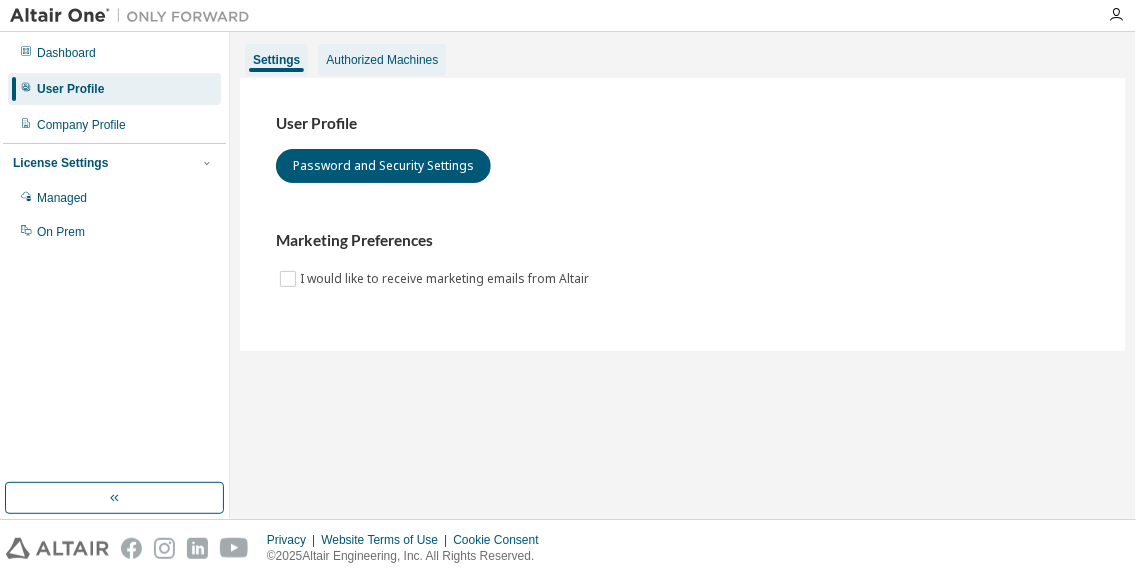 click on "Authorized Machines" at bounding box center (382, 60) 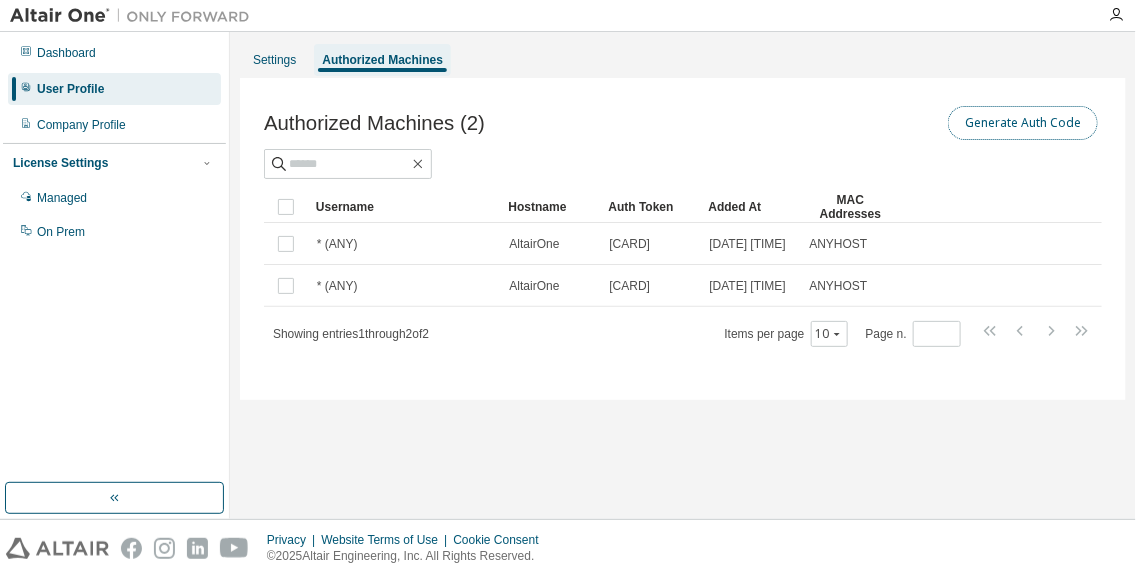 click on "Generate Auth Code" at bounding box center (1023, 123) 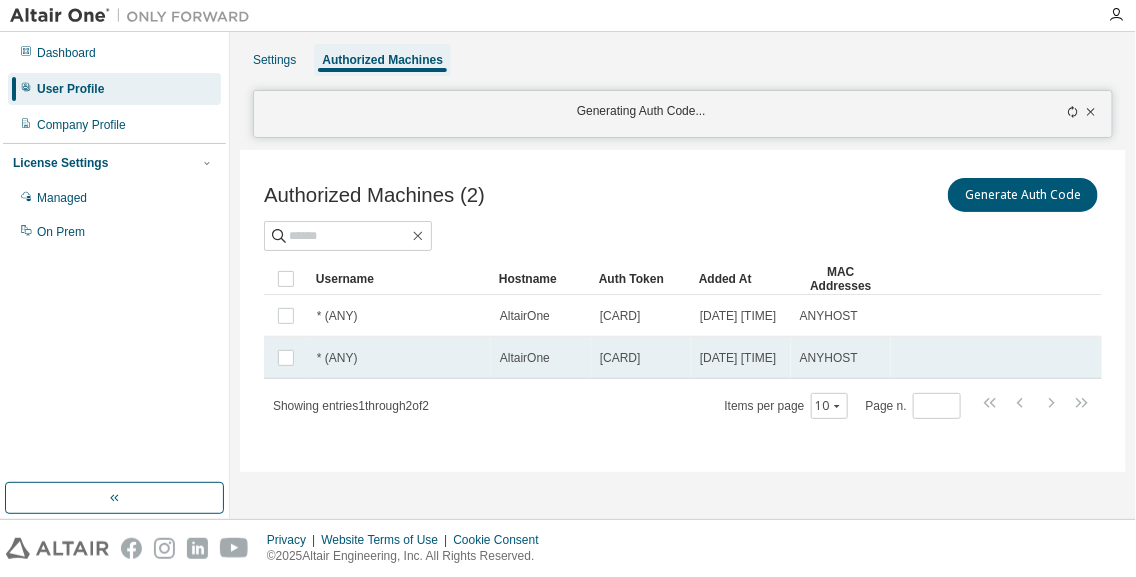 scroll, scrollTop: 7, scrollLeft: 0, axis: vertical 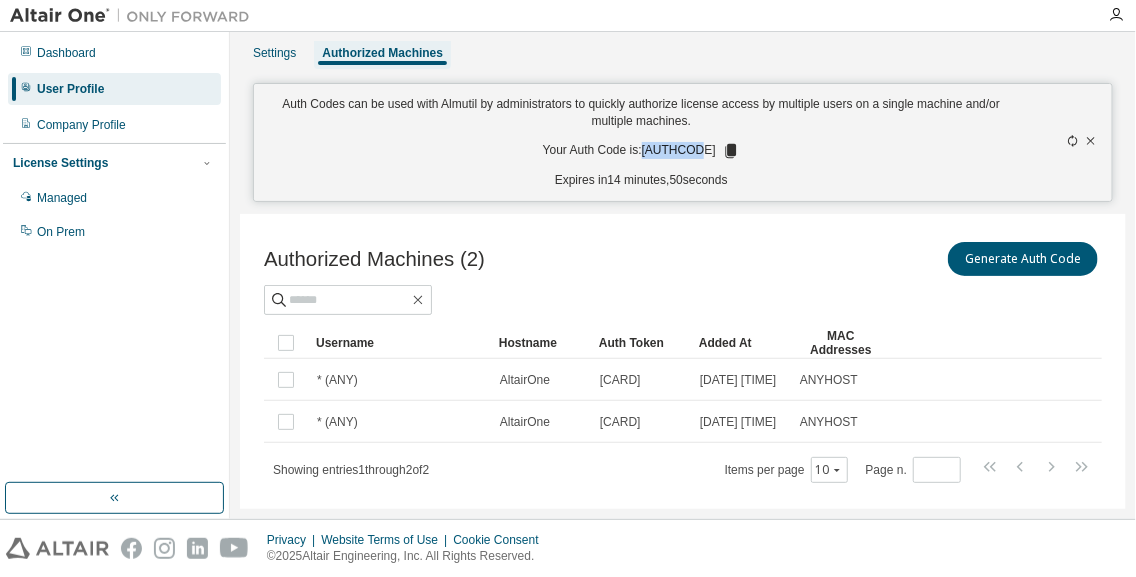 drag, startPoint x: 648, startPoint y: 148, endPoint x: 702, endPoint y: 145, distance: 54.08327 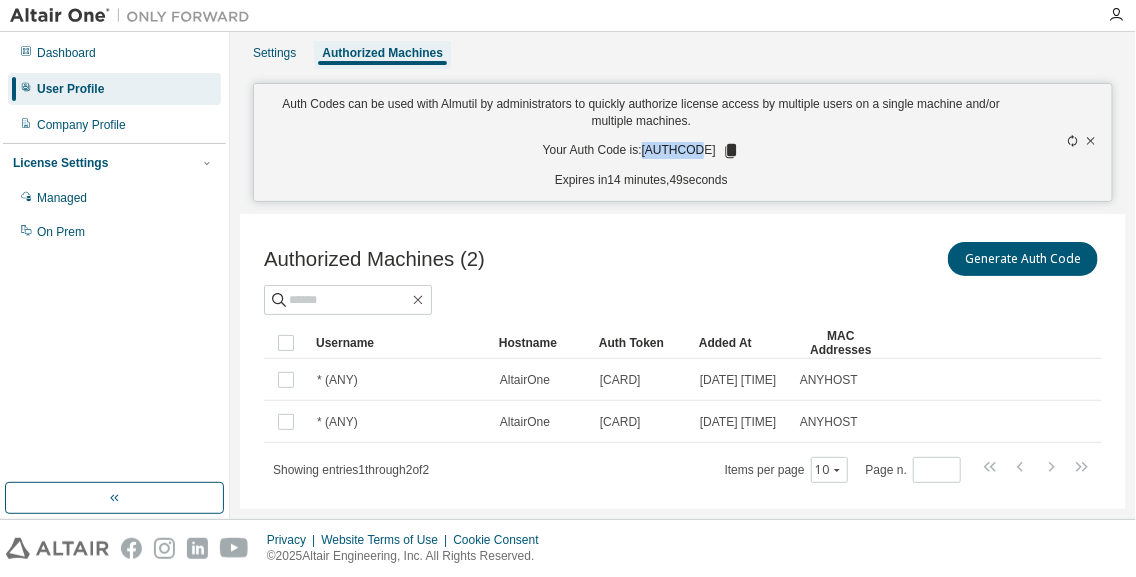 copy on "[AUTHCODE]" 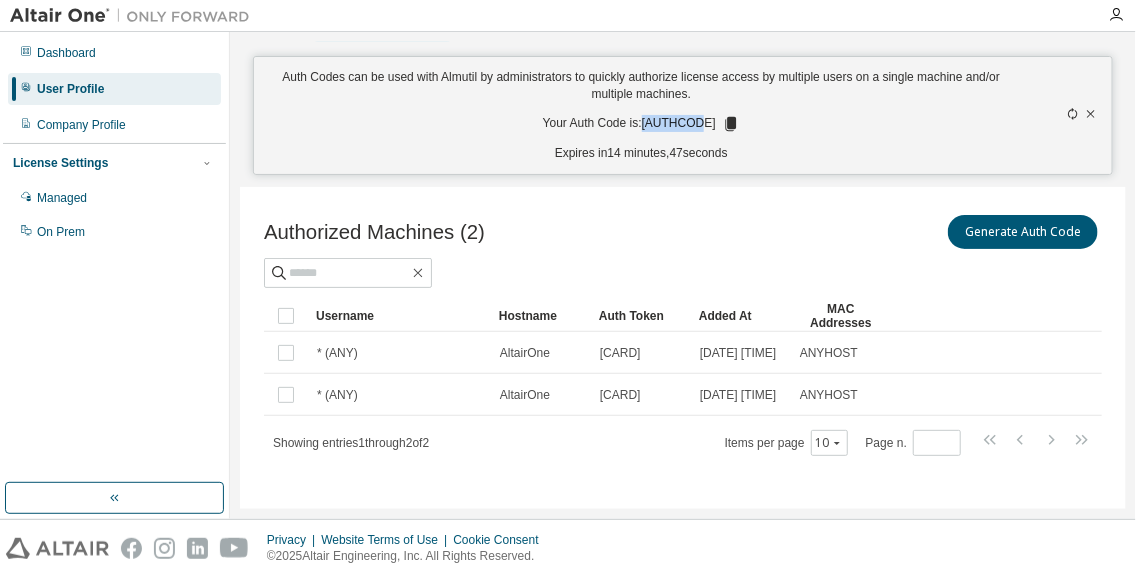 scroll, scrollTop: 79, scrollLeft: 0, axis: vertical 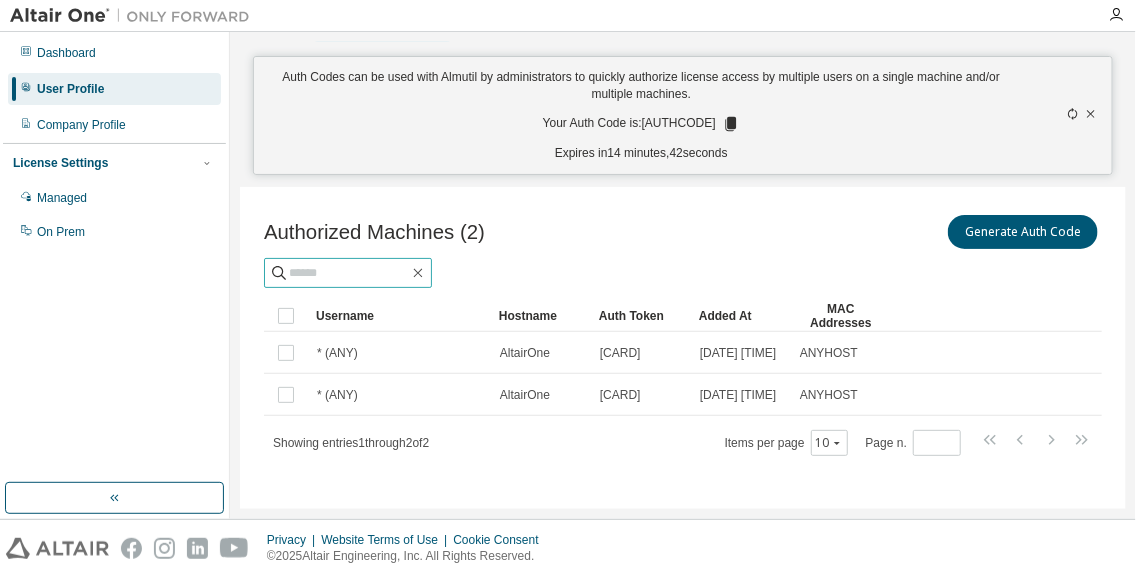 click at bounding box center [349, 273] 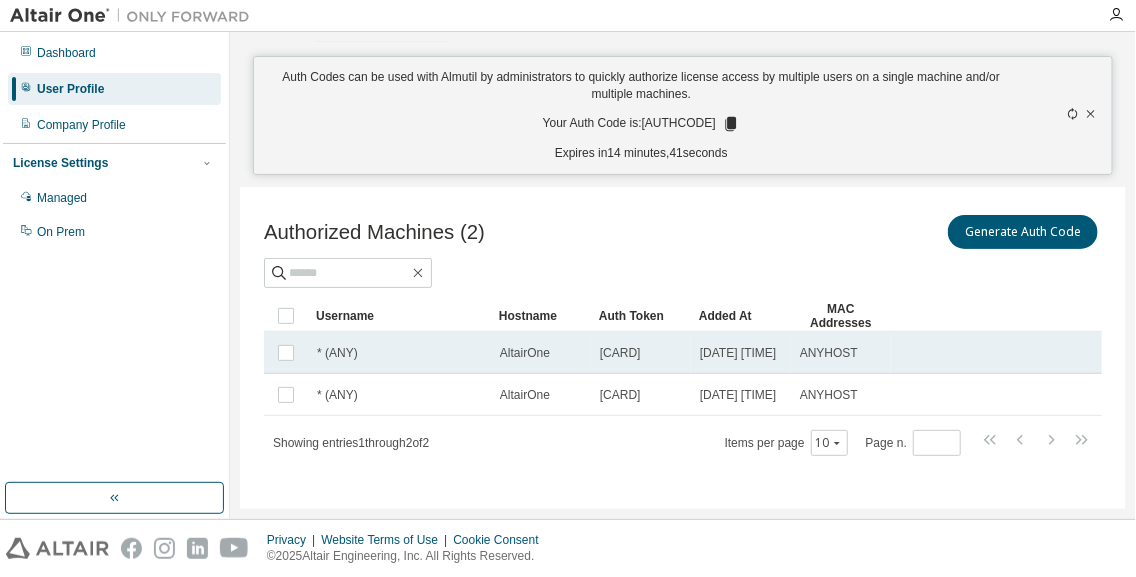 click on "* (ANY)" at bounding box center (399, 353) 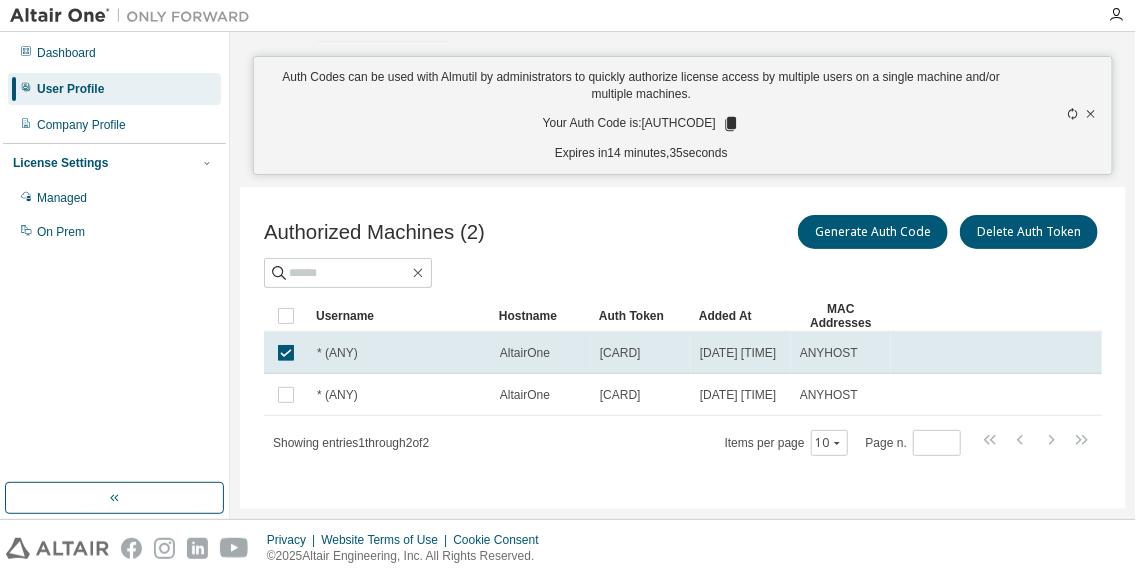 click on "Authorized Machines (2) Generate Auth Code Delete Auth Token" at bounding box center [683, 232] 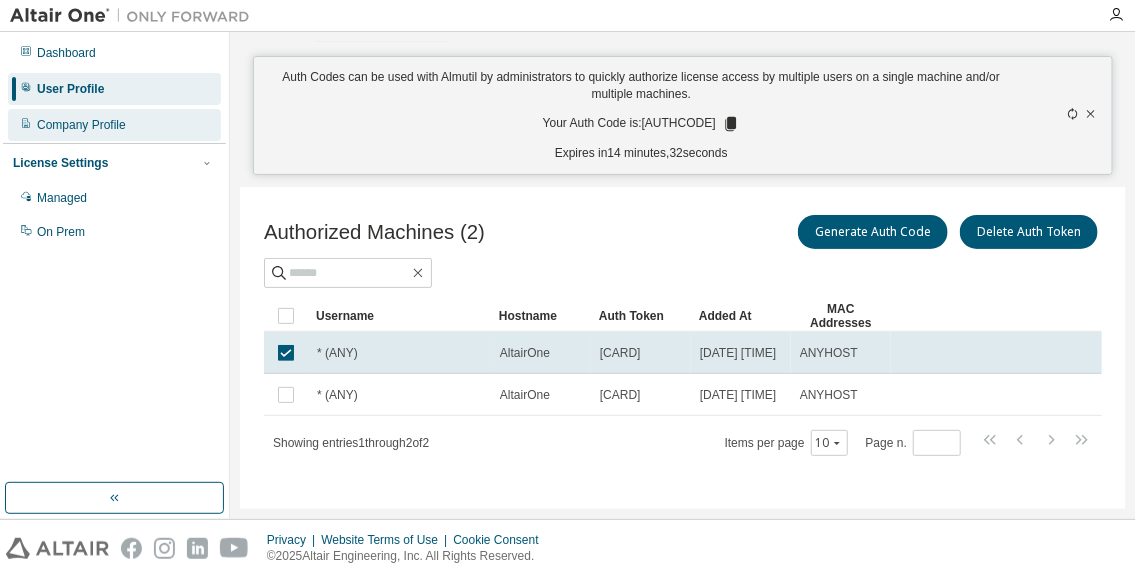 click on "Company Profile" at bounding box center (81, 125) 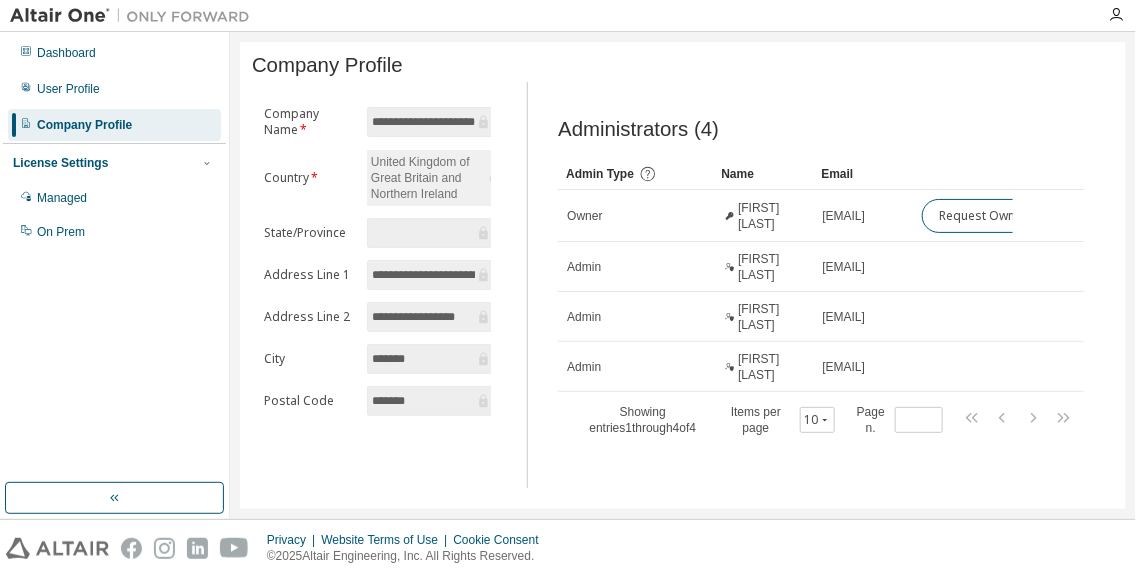 drag, startPoint x: 436, startPoint y: 398, endPoint x: 496, endPoint y: 397, distance: 60.00833 